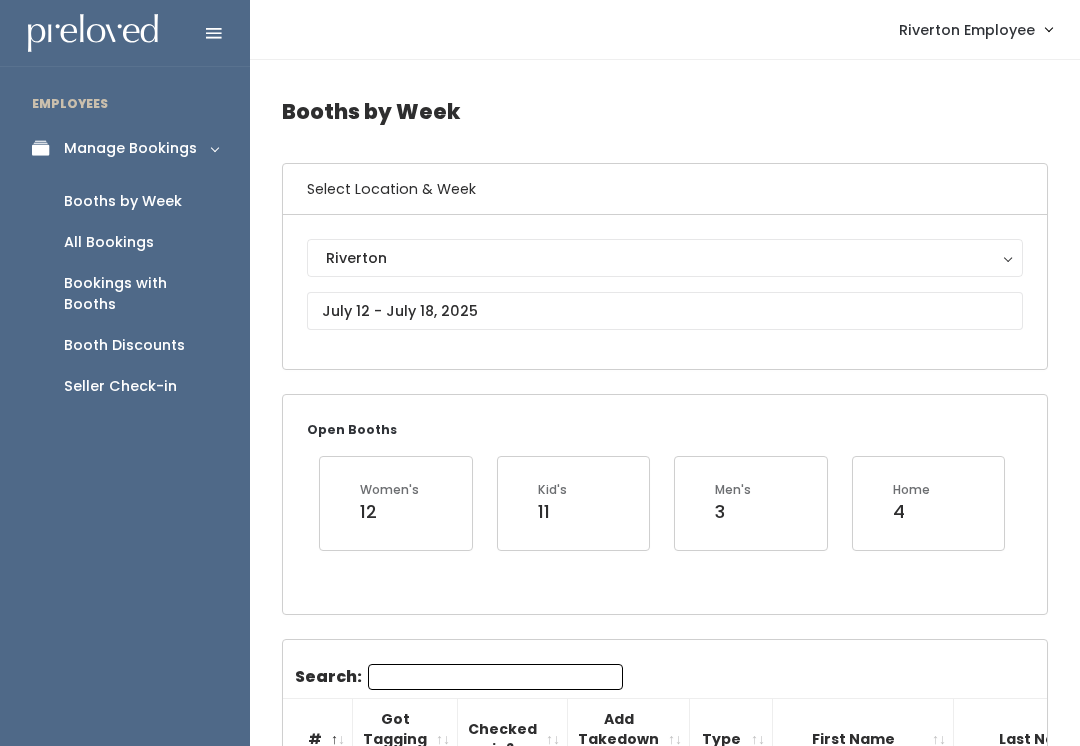 scroll, scrollTop: 1985, scrollLeft: 0, axis: vertical 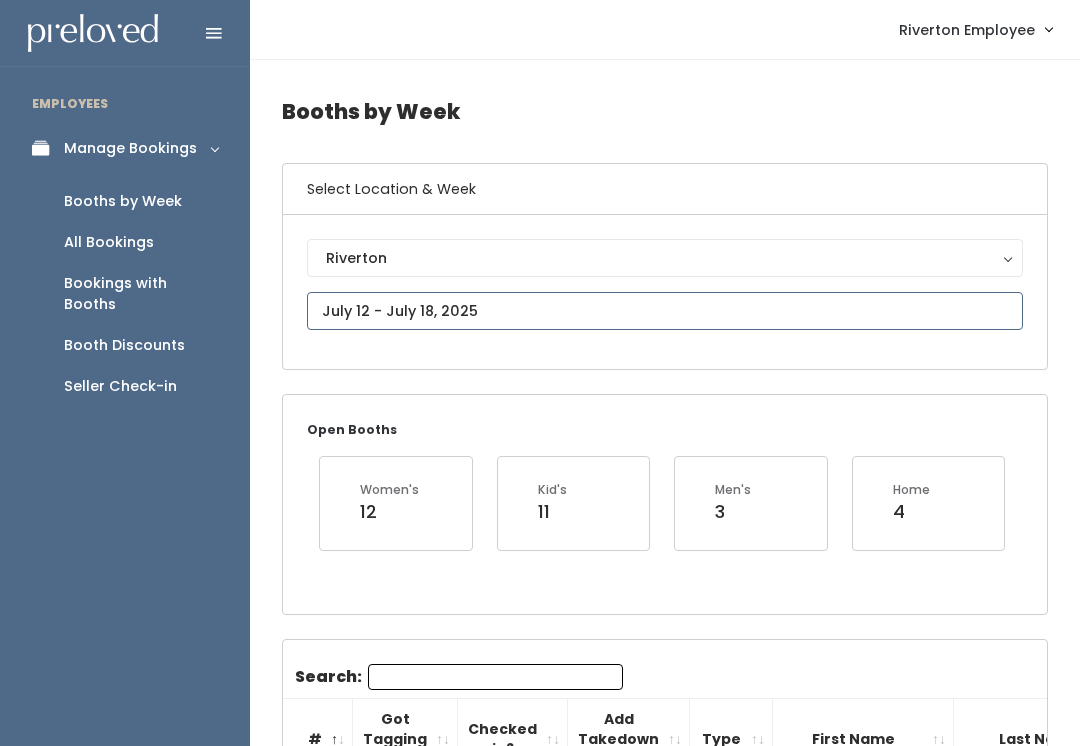 click on "EMPLOYEES
Manage Bookings
Booths by Week
All Bookings
Bookings with Booths
Booth Discounts
Seller Check-in
Riverton Employee
Admin Home
My bookings
Account settings" at bounding box center (540, 2260) 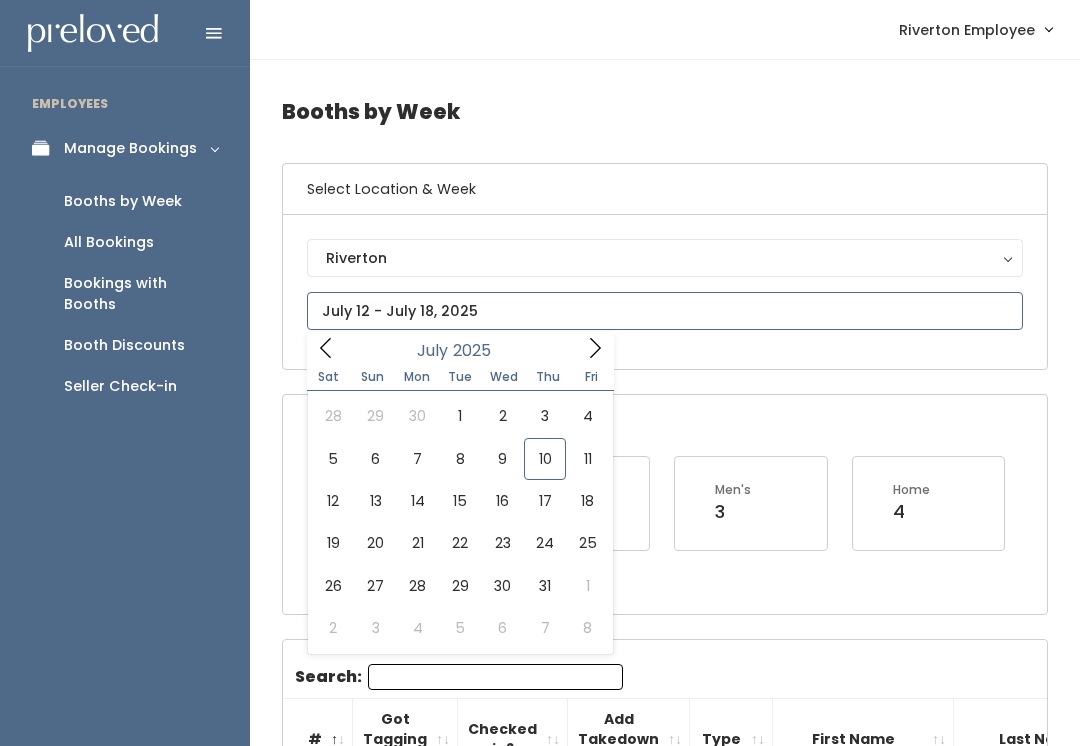 type on "July 12 to July 18" 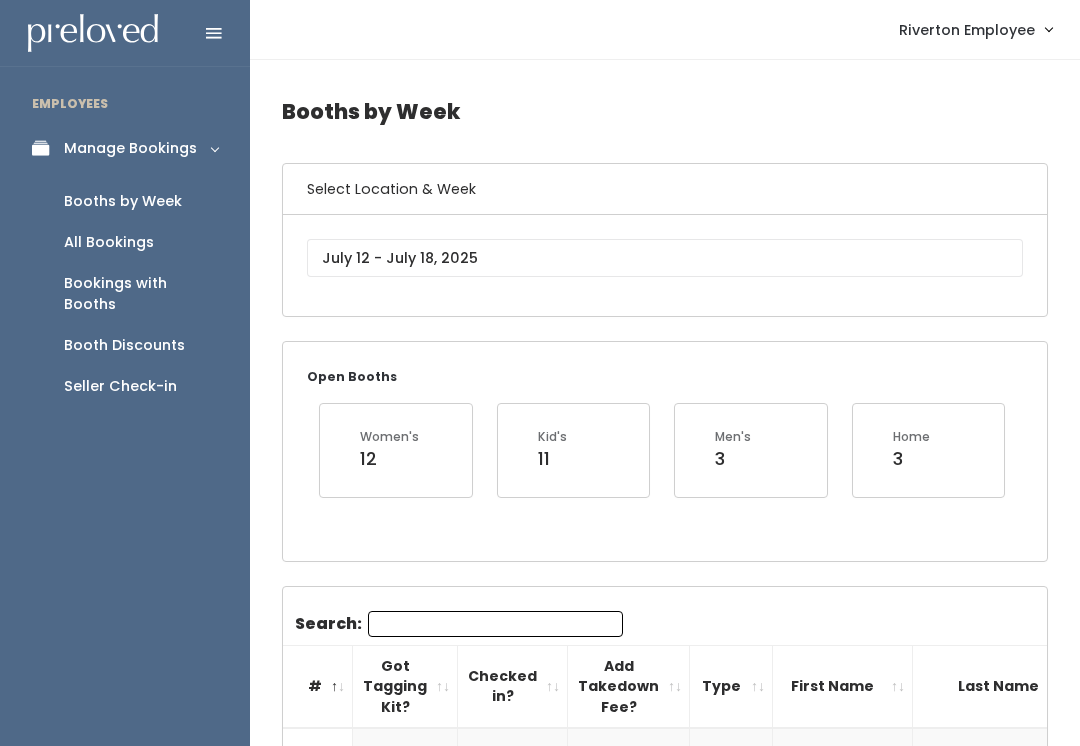scroll, scrollTop: 0, scrollLeft: 0, axis: both 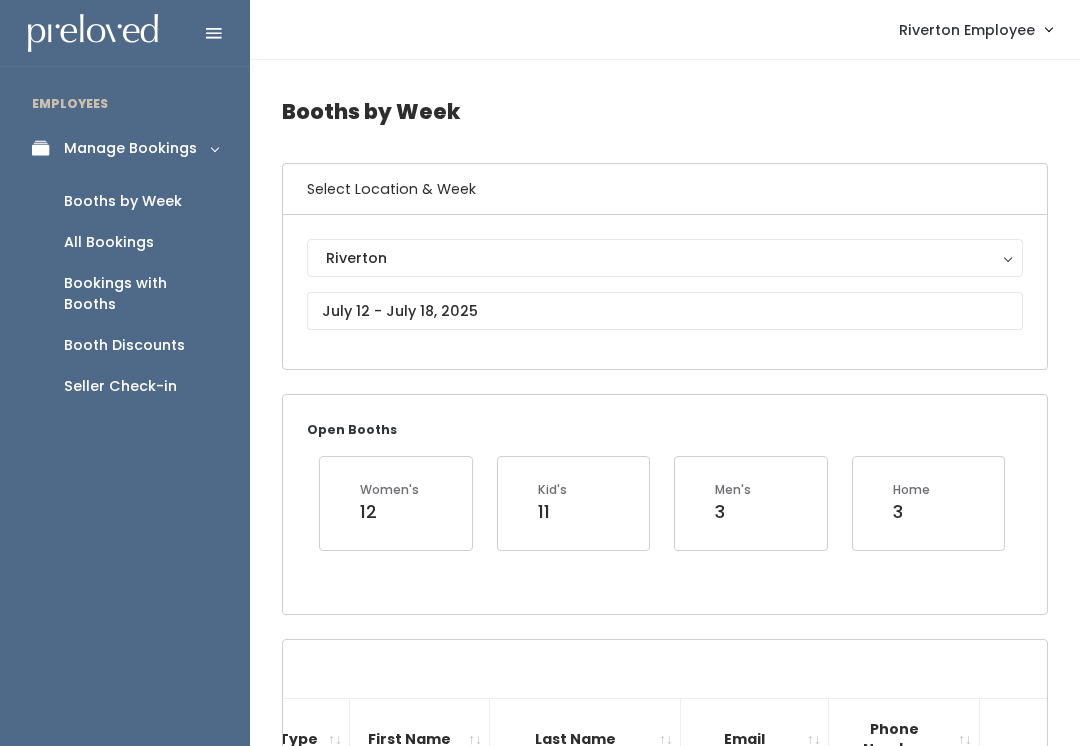click on "Booth Discounts" at bounding box center [124, 345] 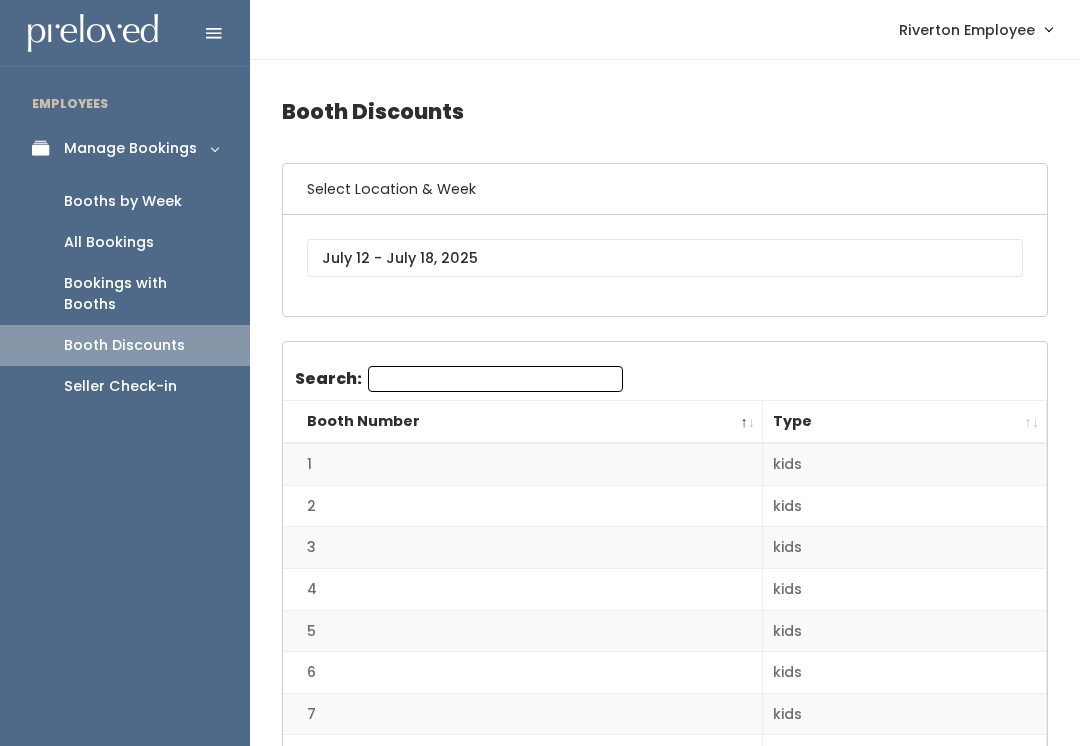 scroll, scrollTop: 0, scrollLeft: 0, axis: both 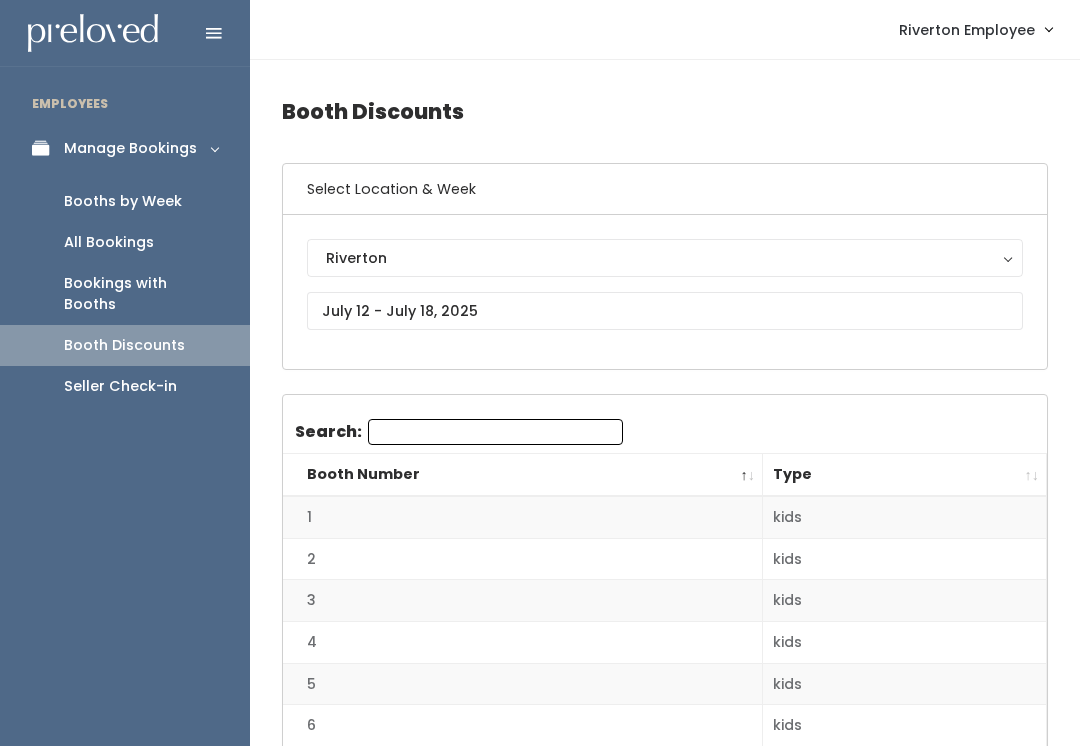 click on "Seller Check-in" at bounding box center [125, 386] 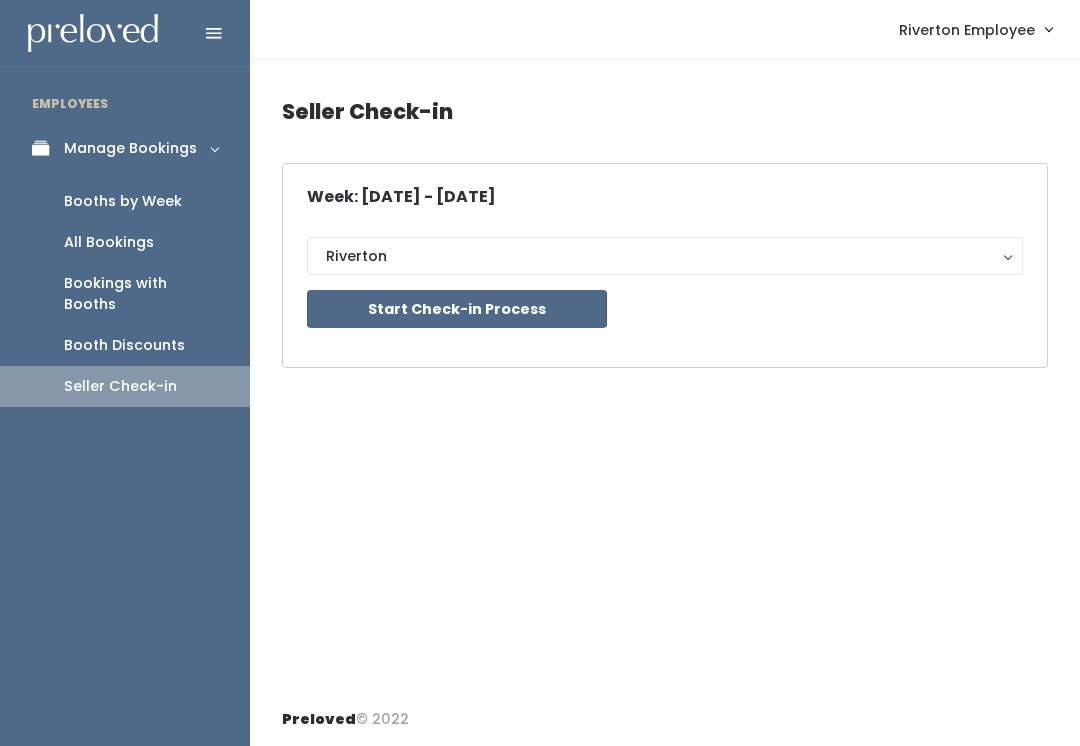 scroll, scrollTop: 0, scrollLeft: 0, axis: both 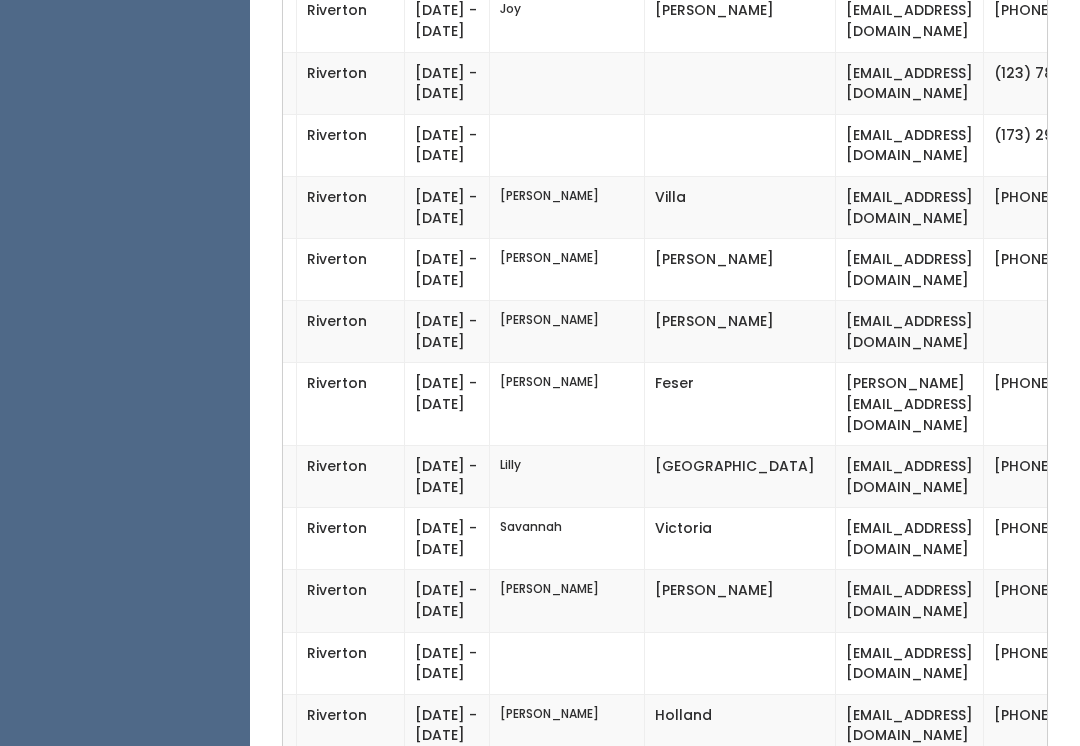 click on "[EMAIL_ADDRESS][DOMAIN_NAME]" at bounding box center [910, 21] 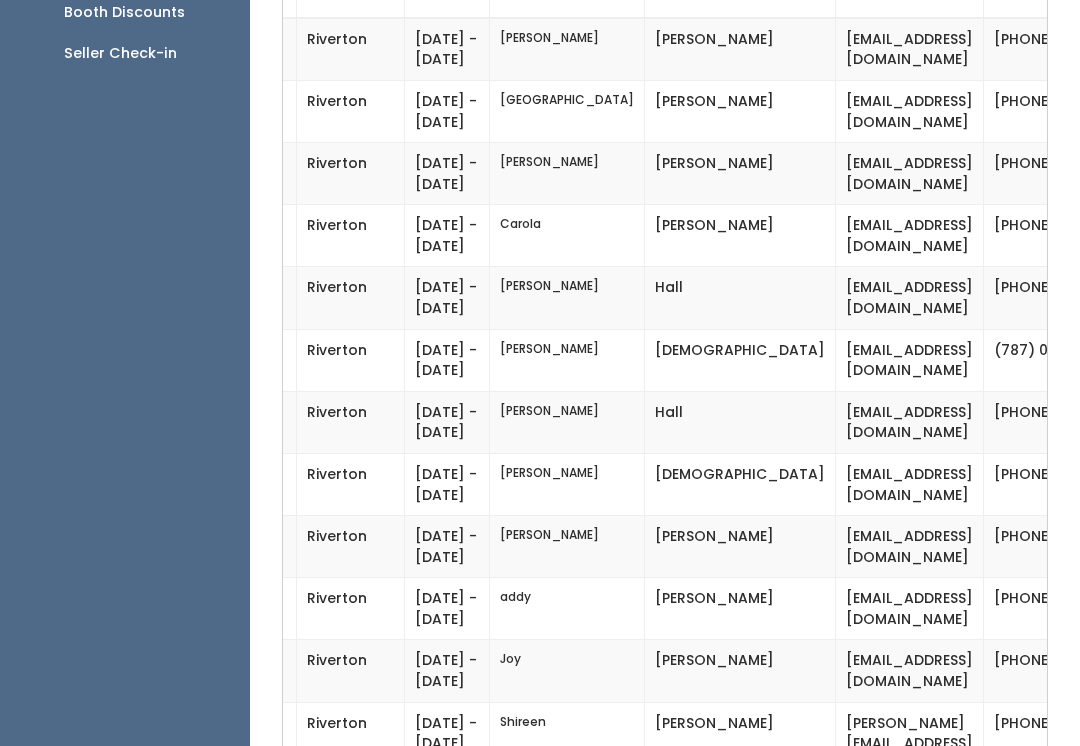 scroll, scrollTop: 0, scrollLeft: 0, axis: both 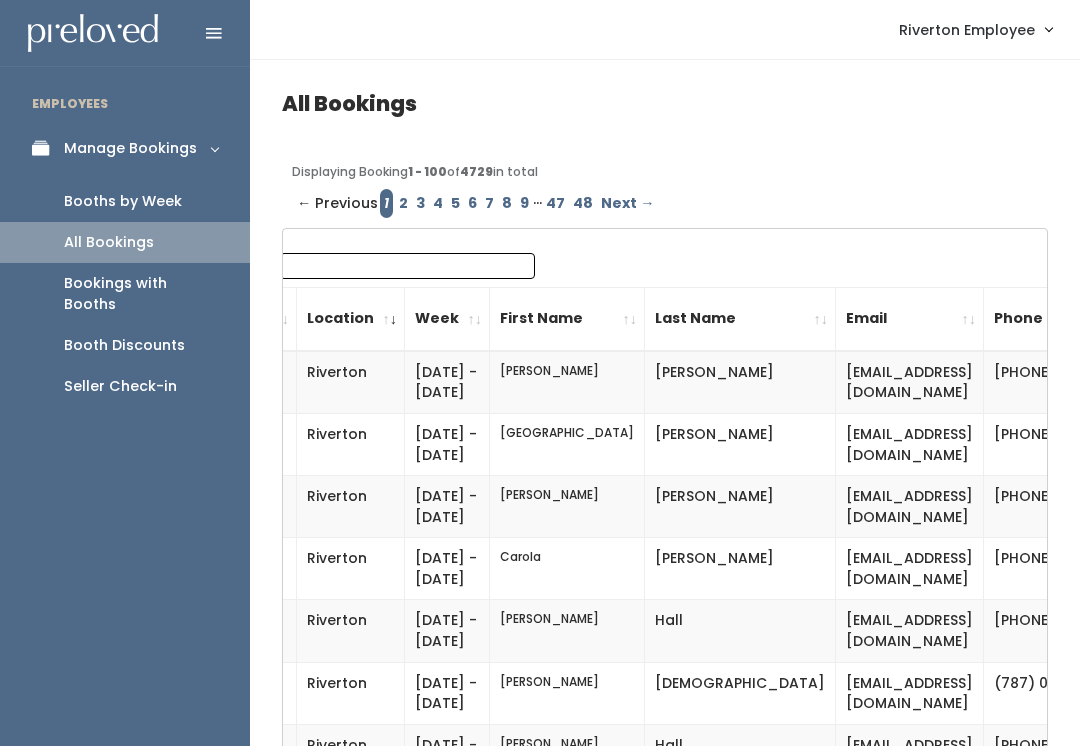 click on "Booths by Week" at bounding box center (123, 201) 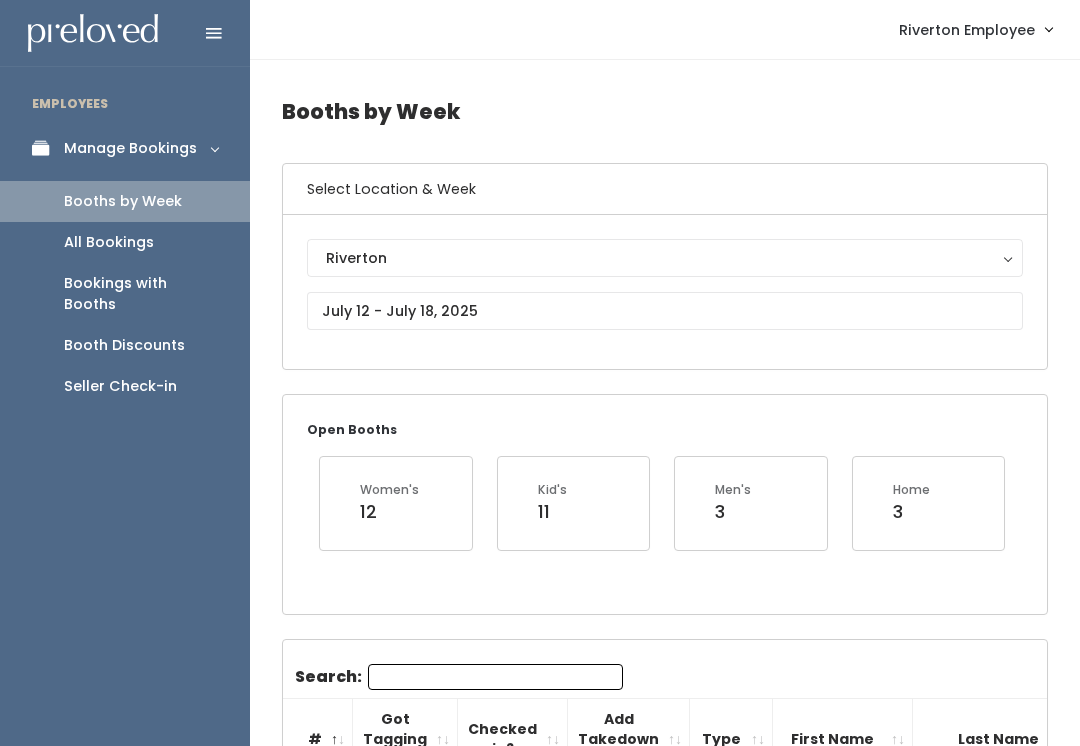 scroll, scrollTop: 0, scrollLeft: 0, axis: both 